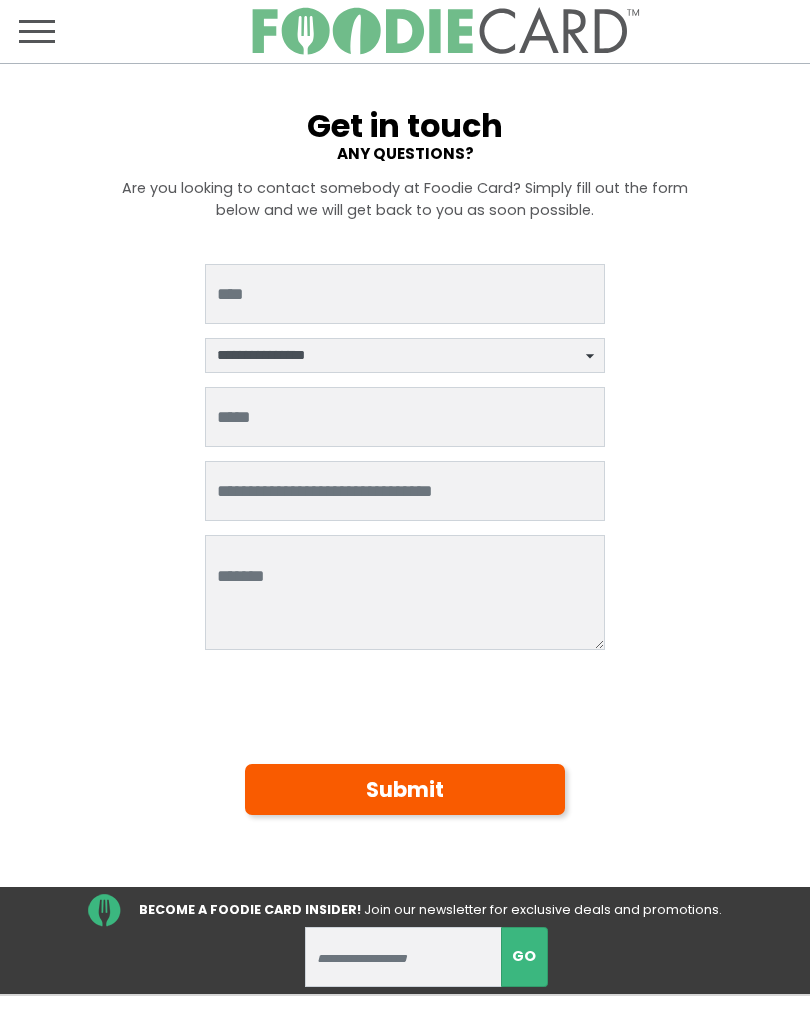scroll, scrollTop: 0, scrollLeft: 0, axis: both 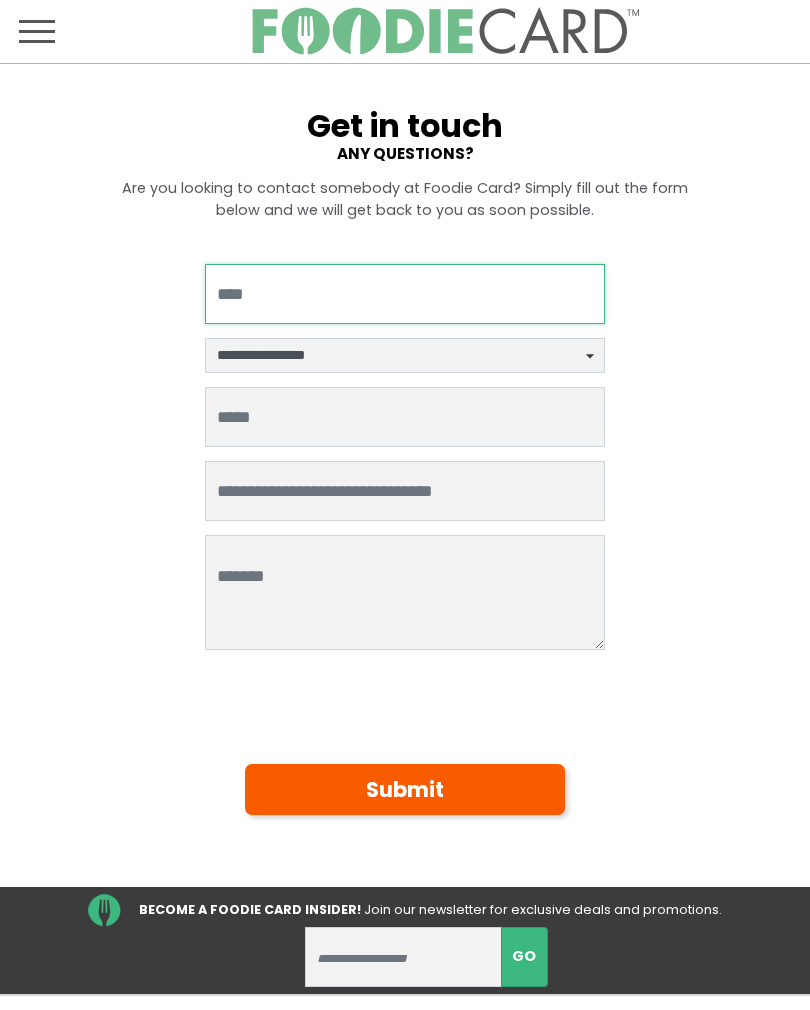 click at bounding box center (405, 294) 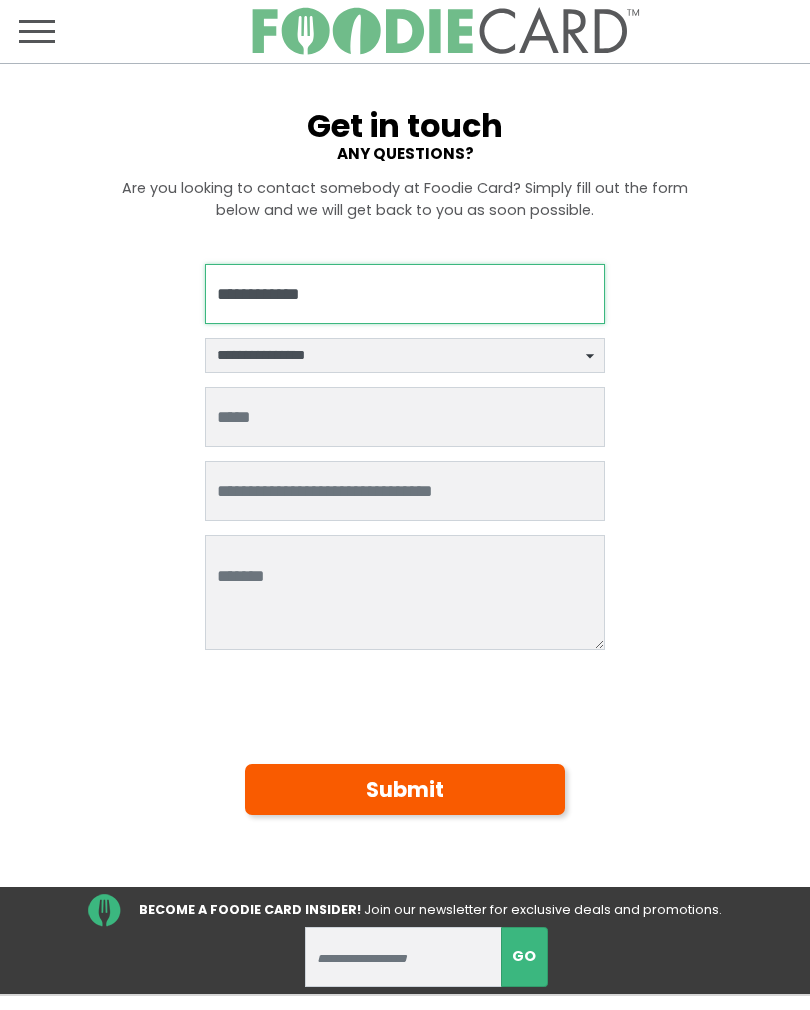 type on "**********" 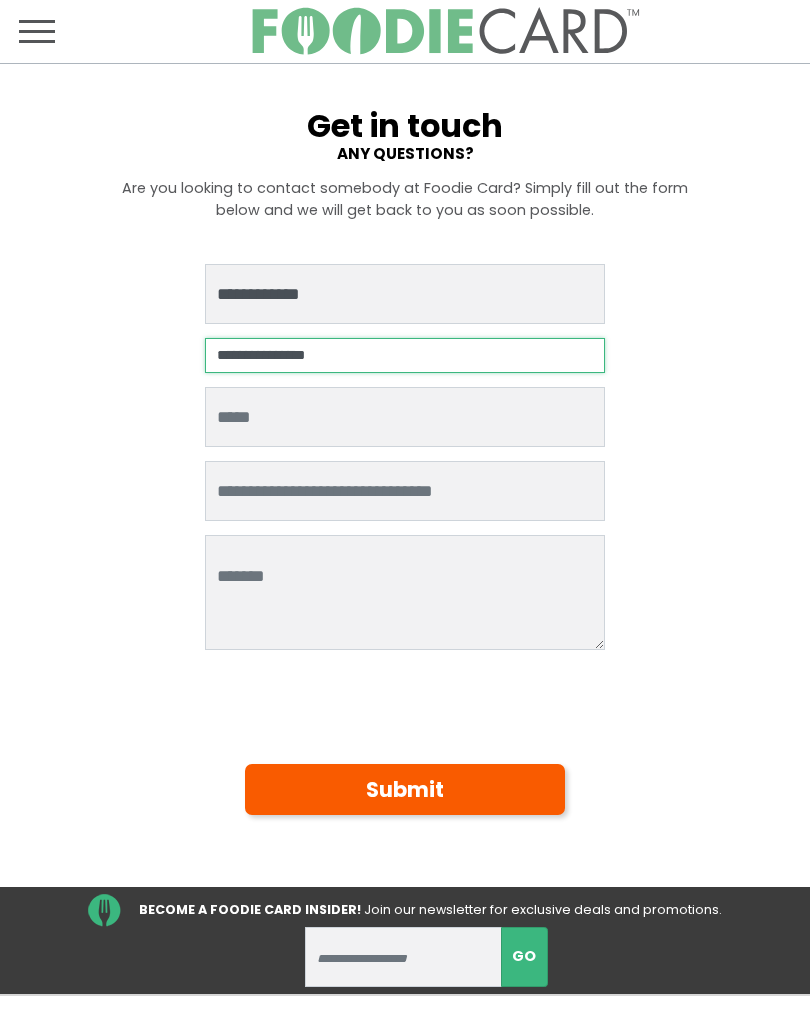 click on "**********" at bounding box center [405, 355] 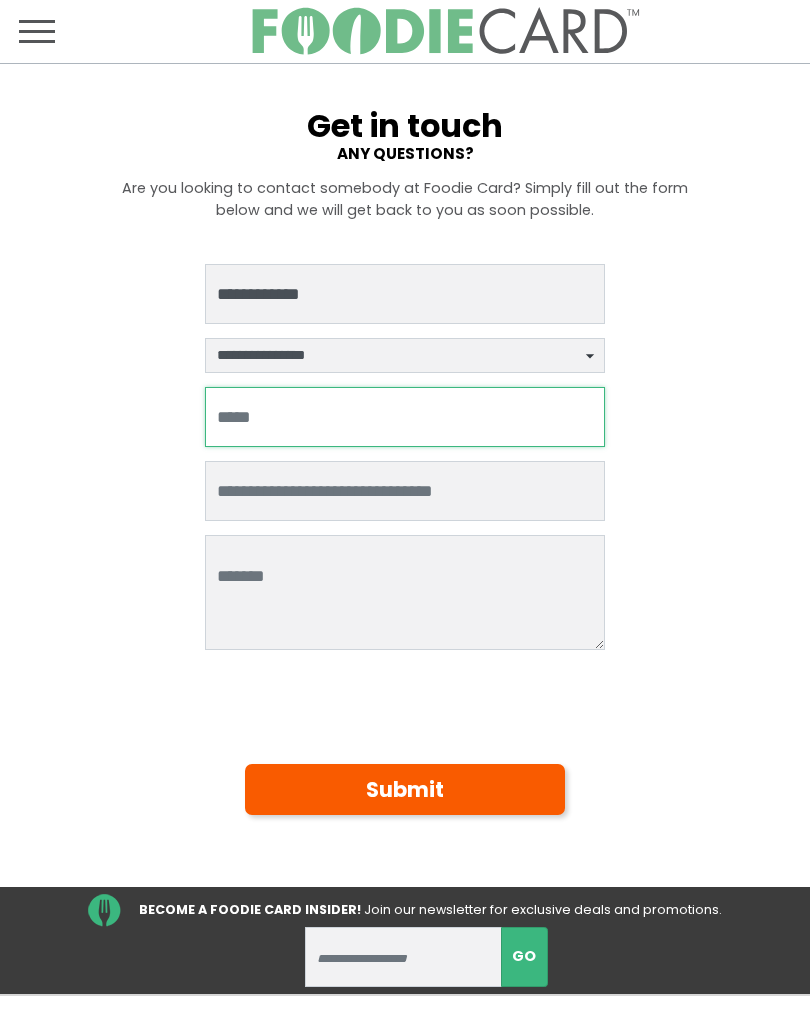click at bounding box center [405, 417] 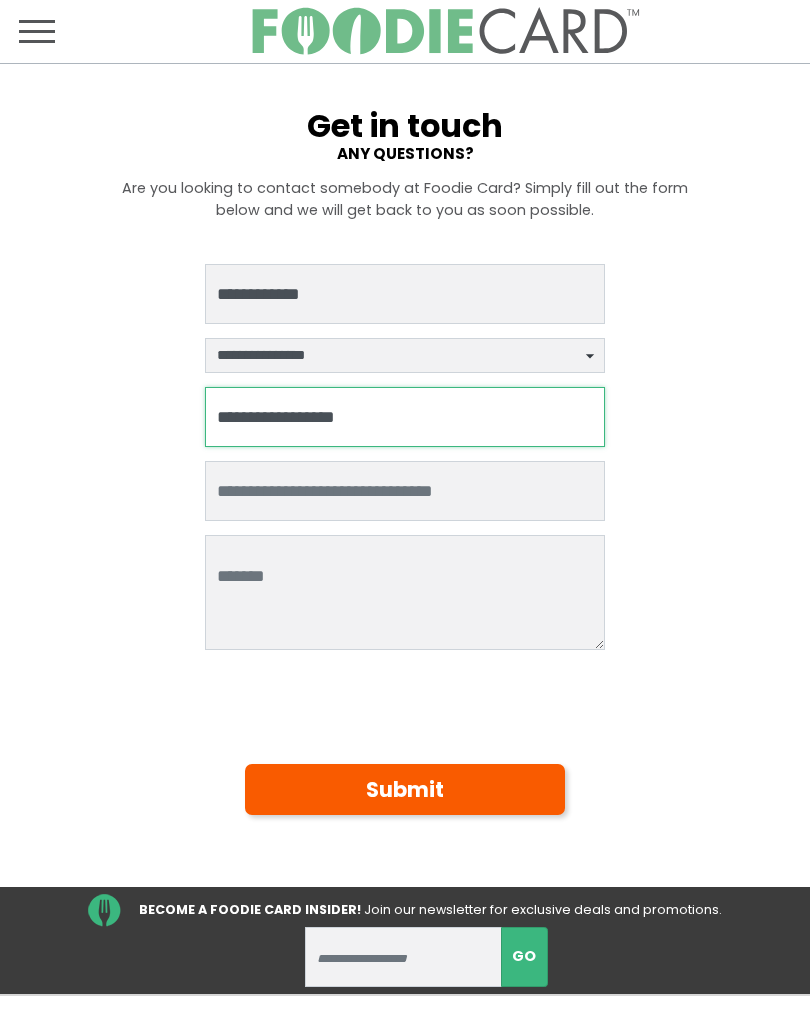 type on "**********" 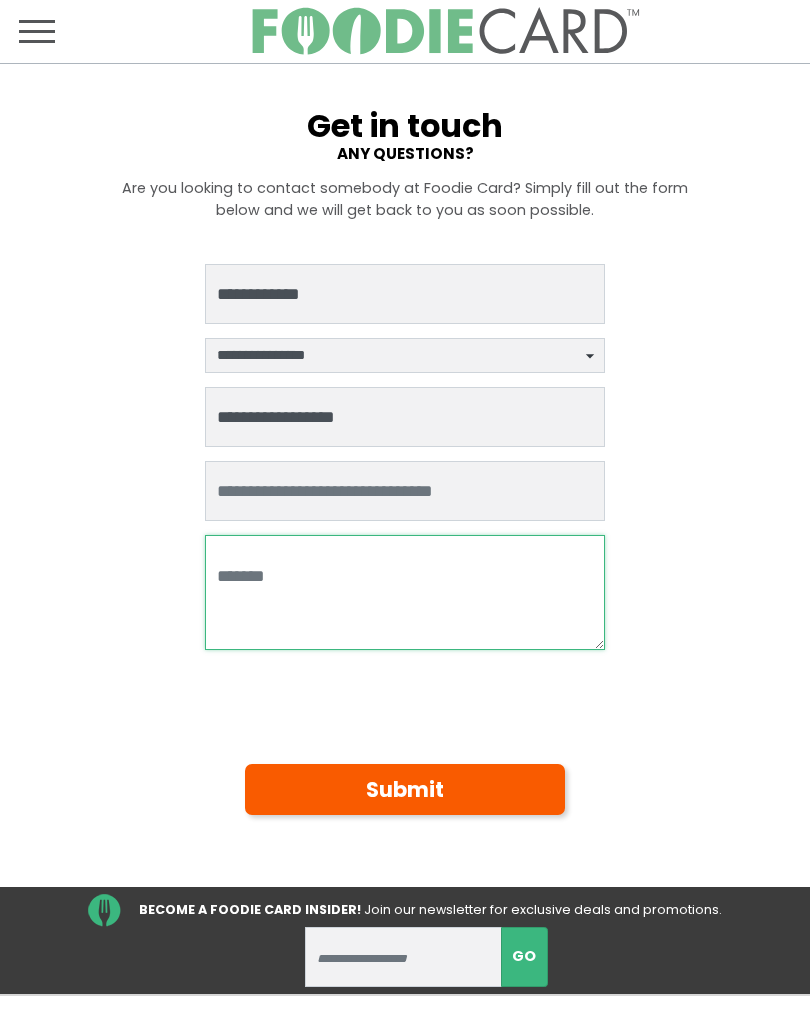 click at bounding box center (405, 592) 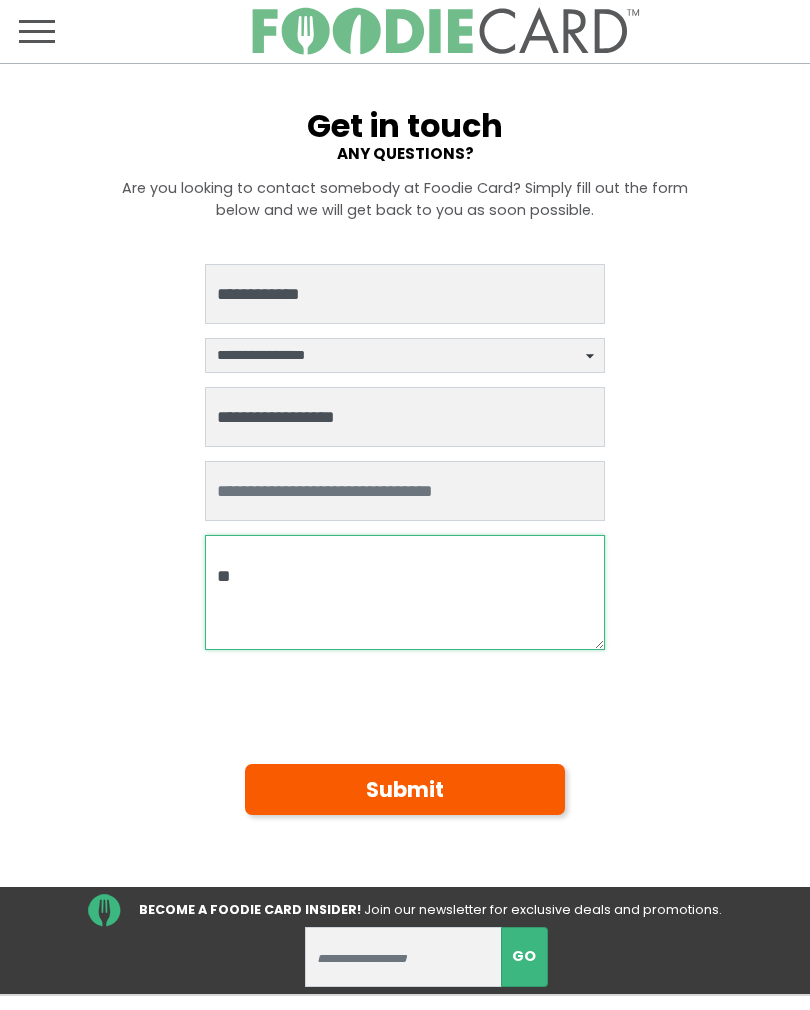 type on "*" 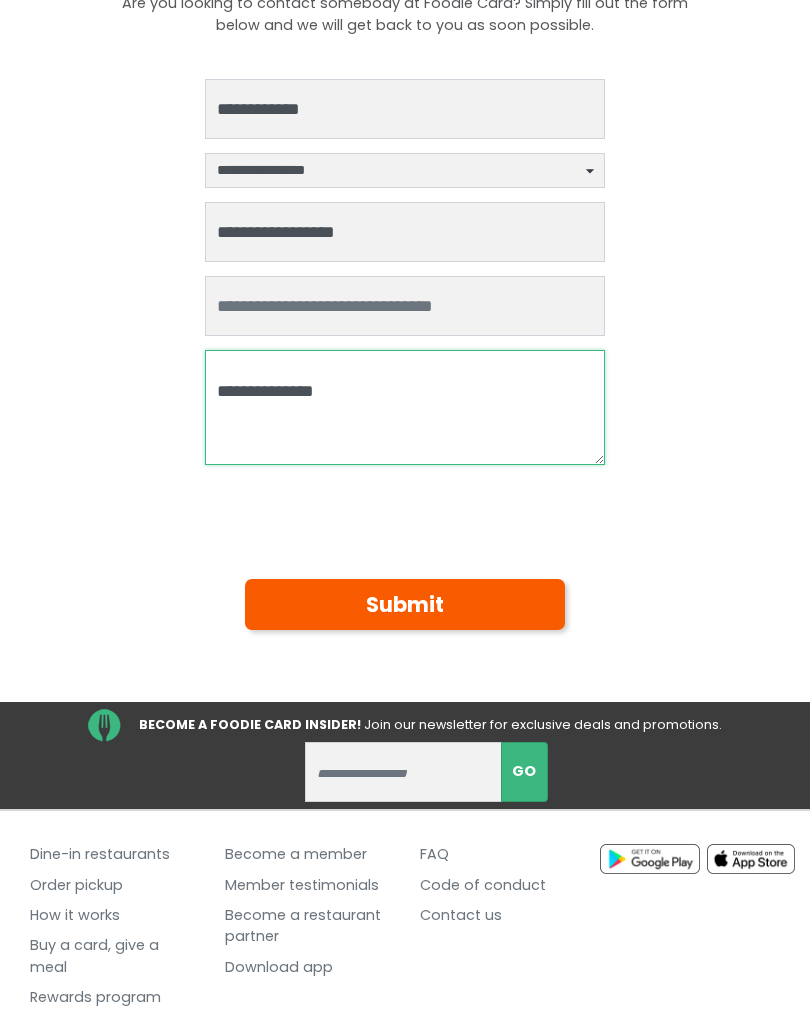 scroll, scrollTop: 118, scrollLeft: 0, axis: vertical 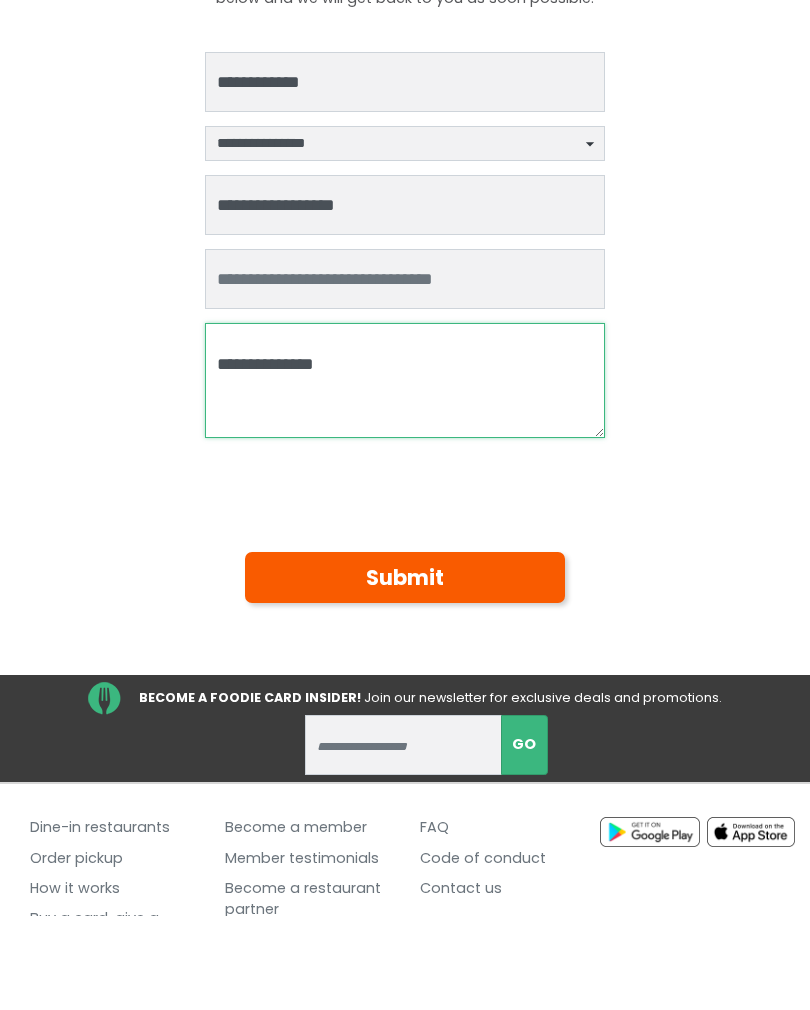type on "**********" 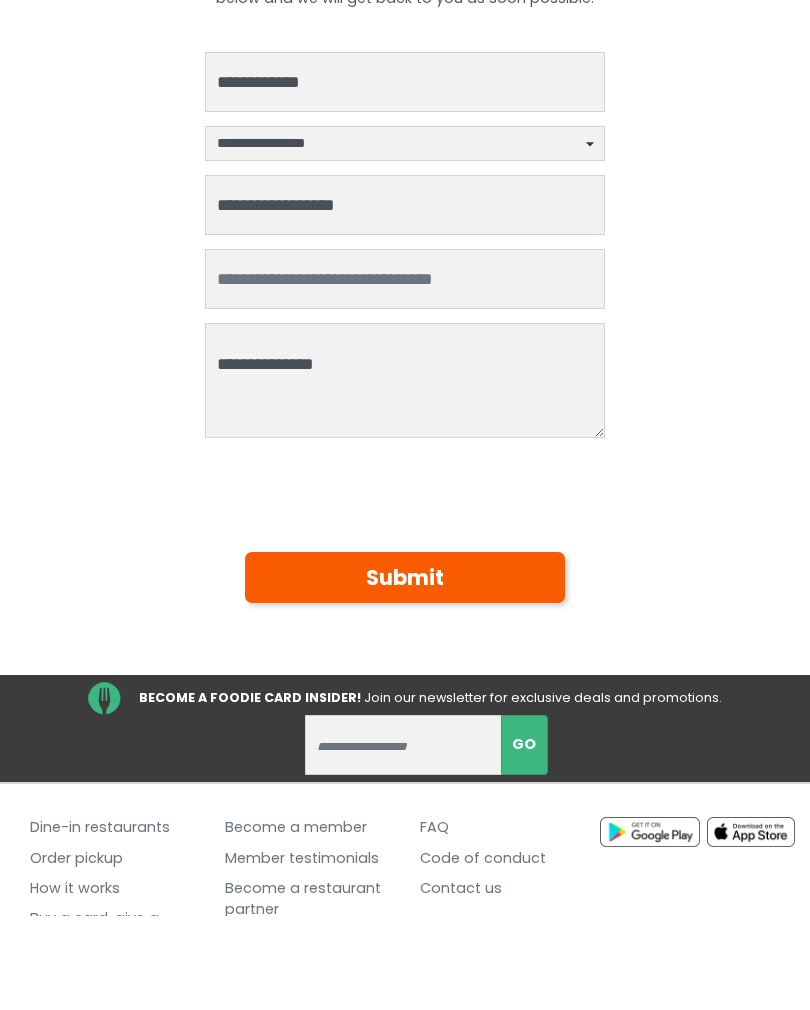 click on "Submit" at bounding box center [405, 671] 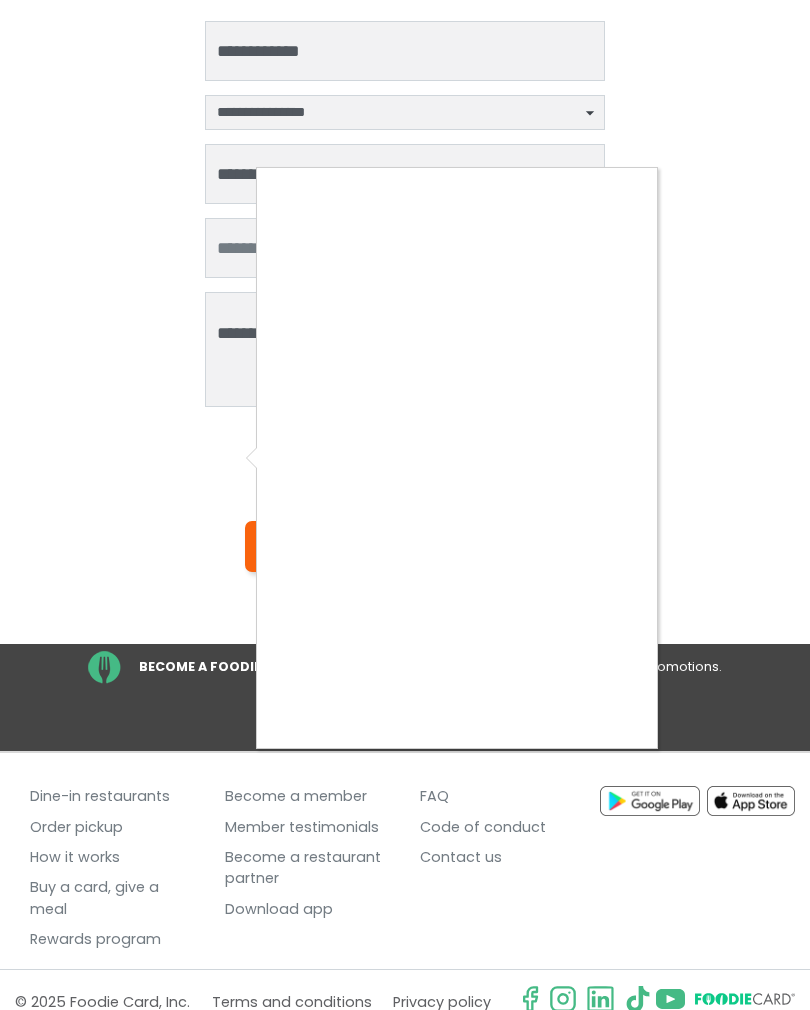 click at bounding box center (405, 505) 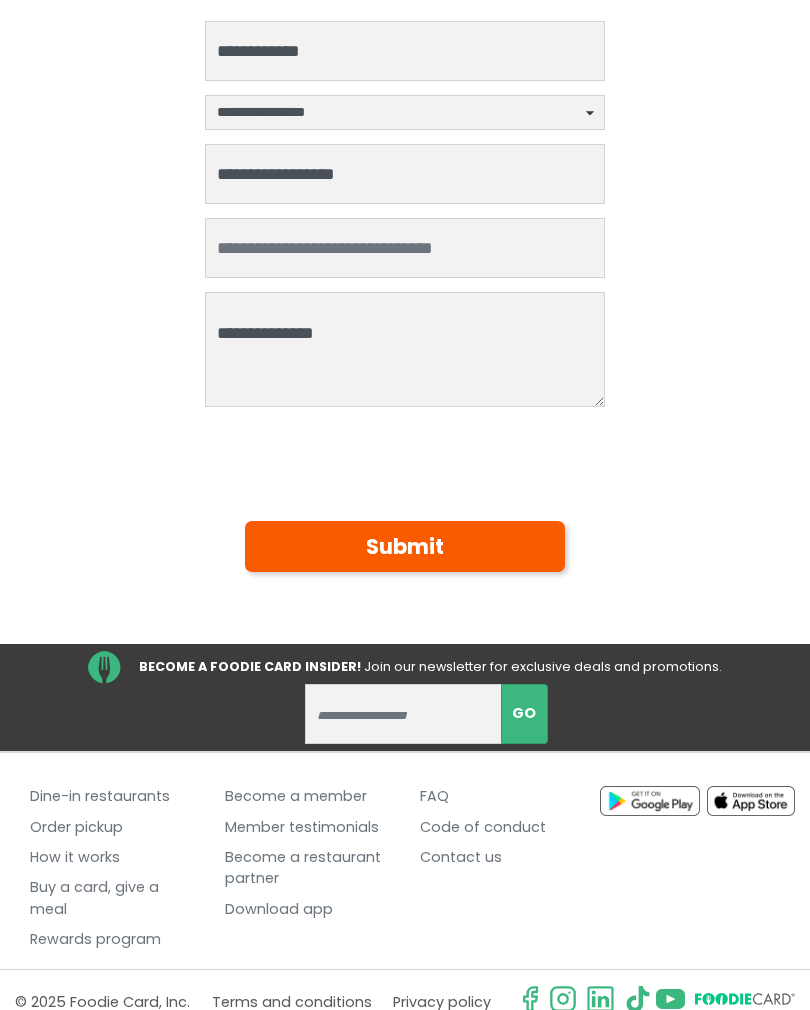 click on "Submit" at bounding box center [405, 546] 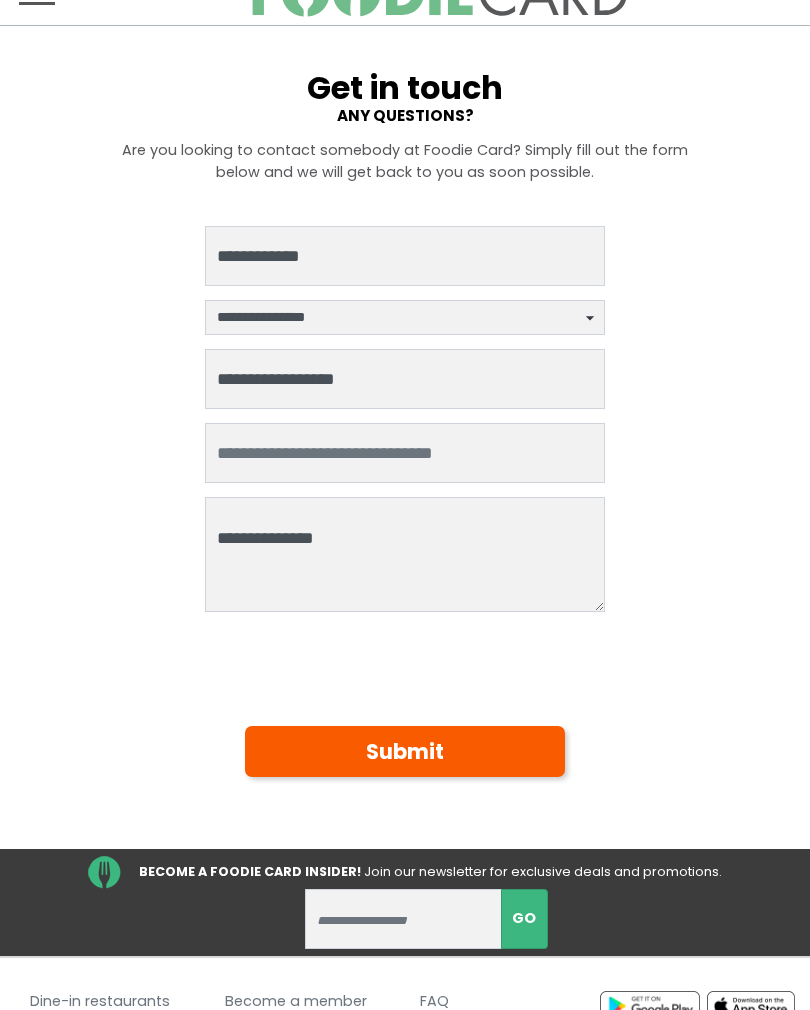 scroll, scrollTop: 11, scrollLeft: 0, axis: vertical 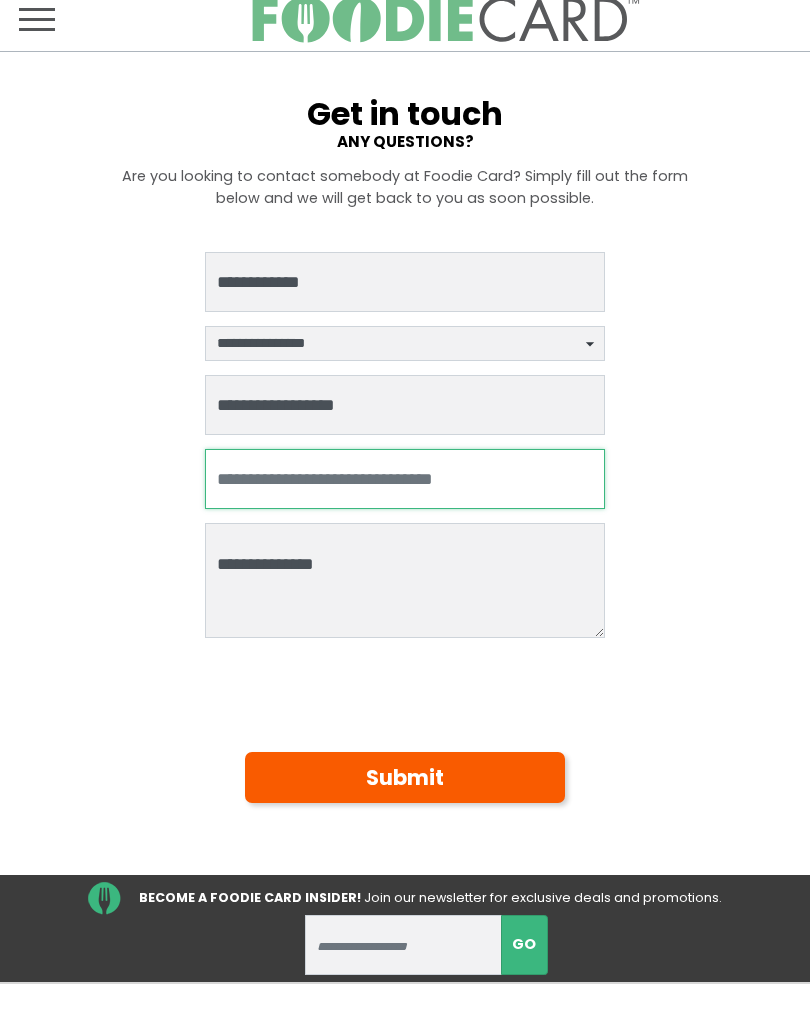 click at bounding box center [405, 480] 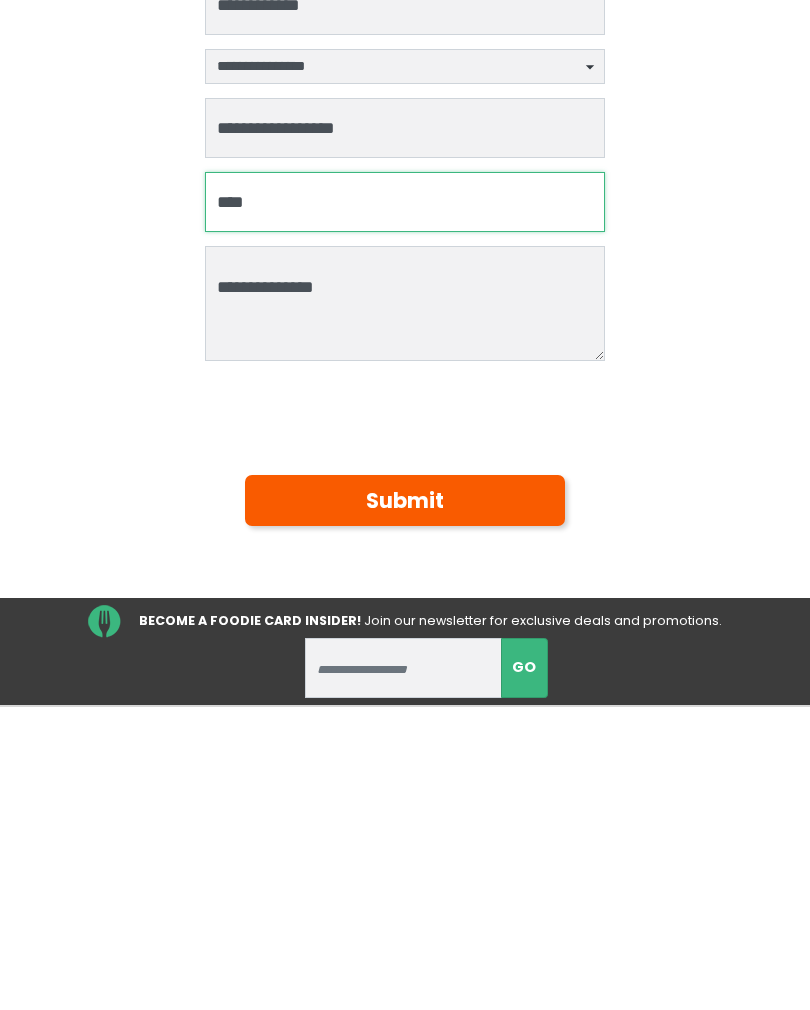 type on "****" 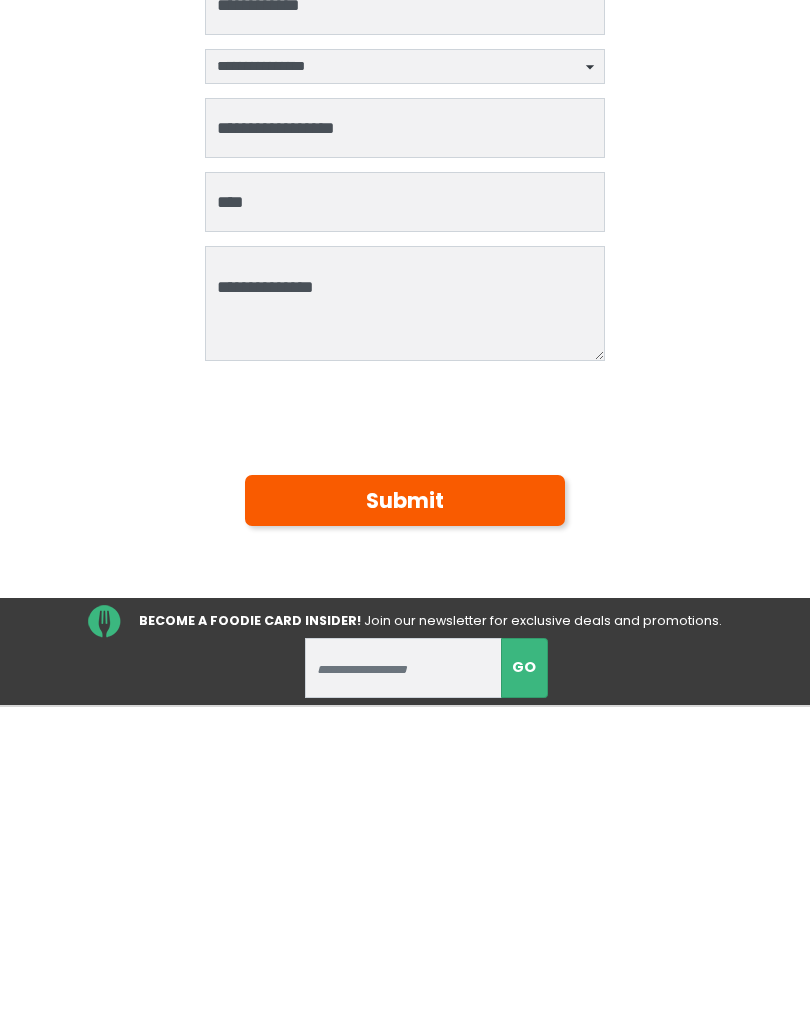 click on "Submit" at bounding box center [405, 778] 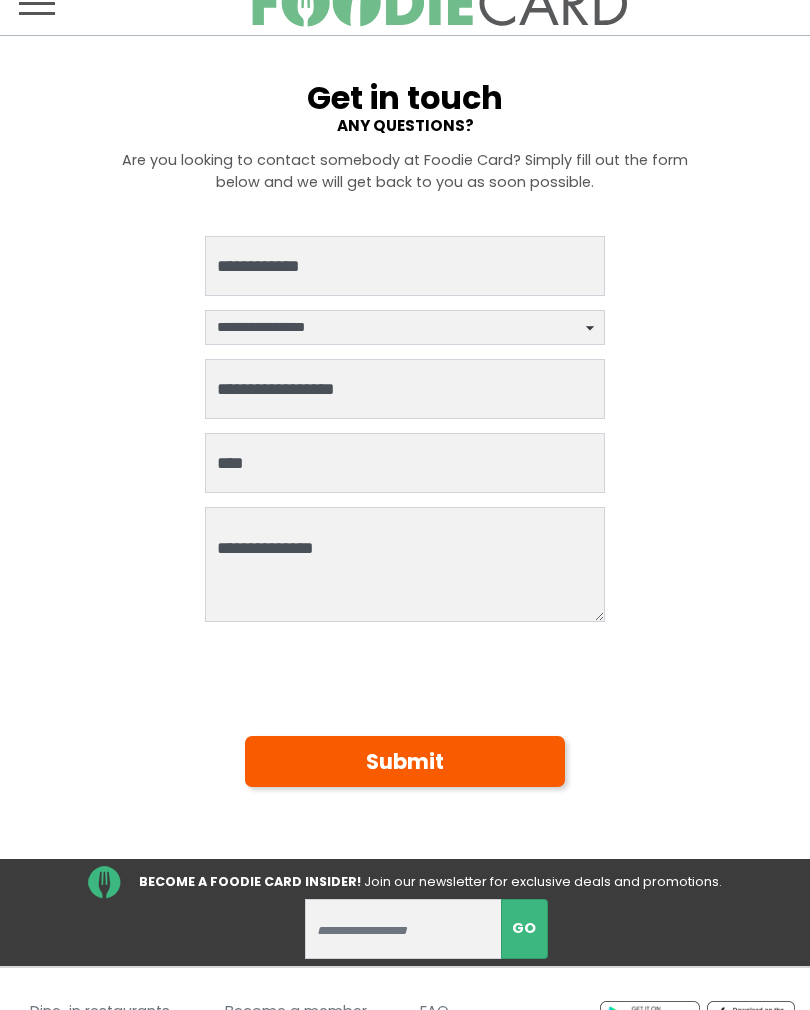 scroll, scrollTop: 27, scrollLeft: 0, axis: vertical 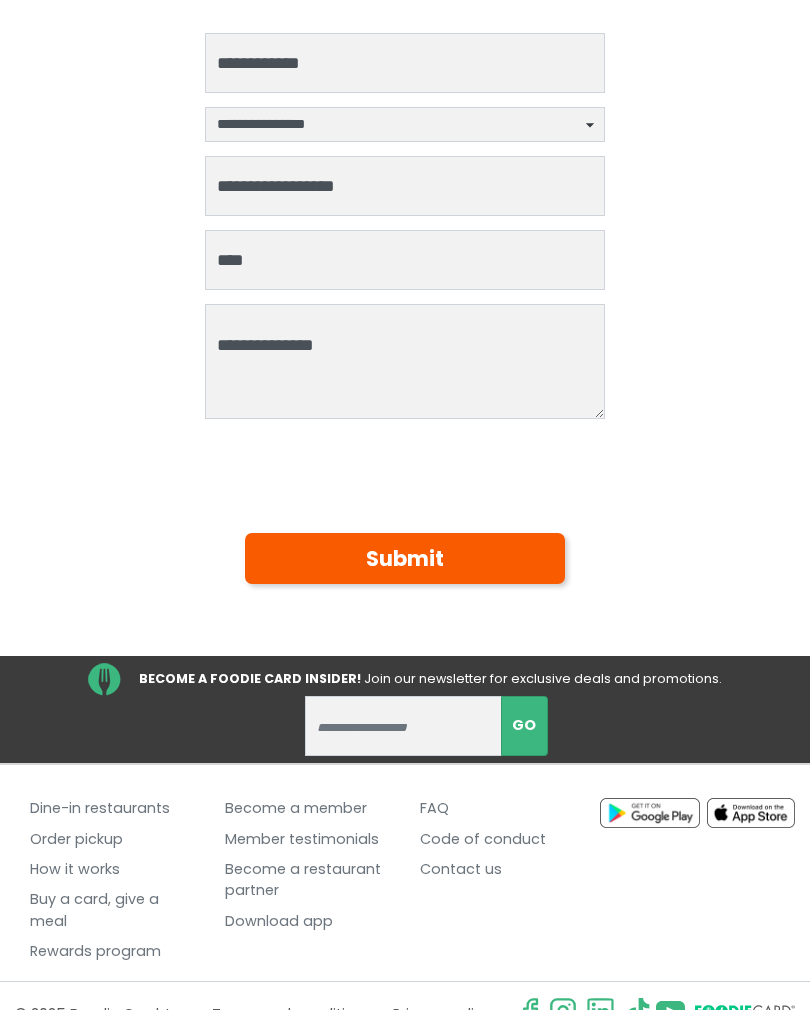 click on "Submit" at bounding box center [405, 558] 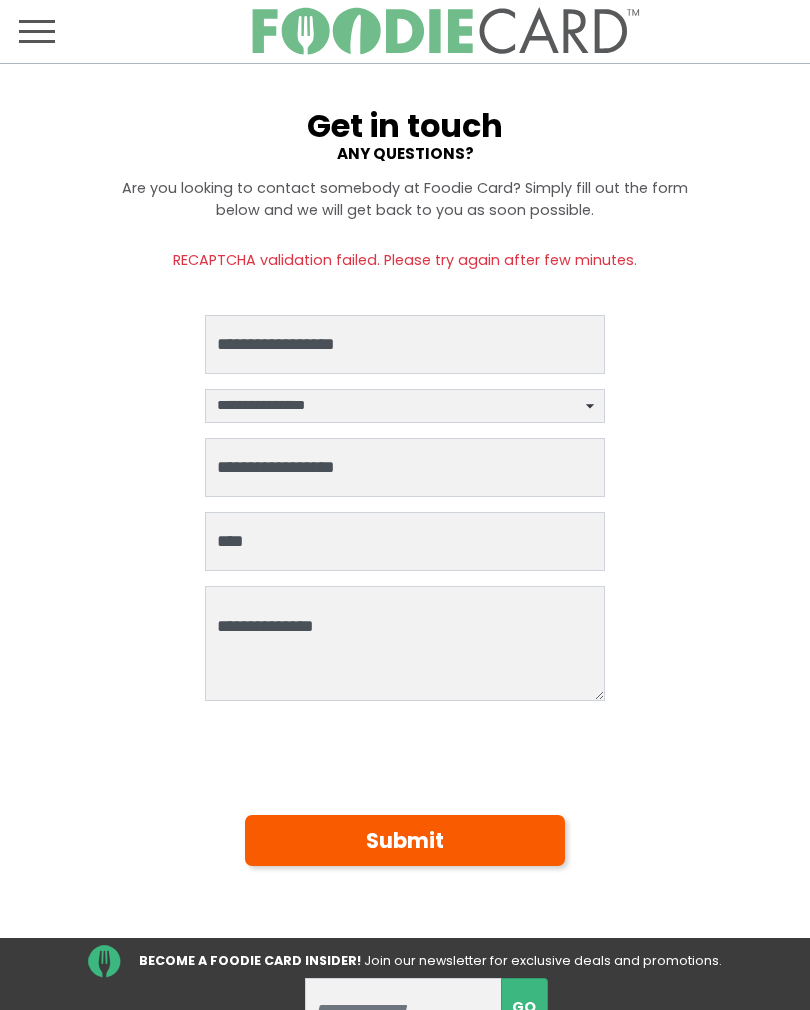 scroll, scrollTop: 0, scrollLeft: 0, axis: both 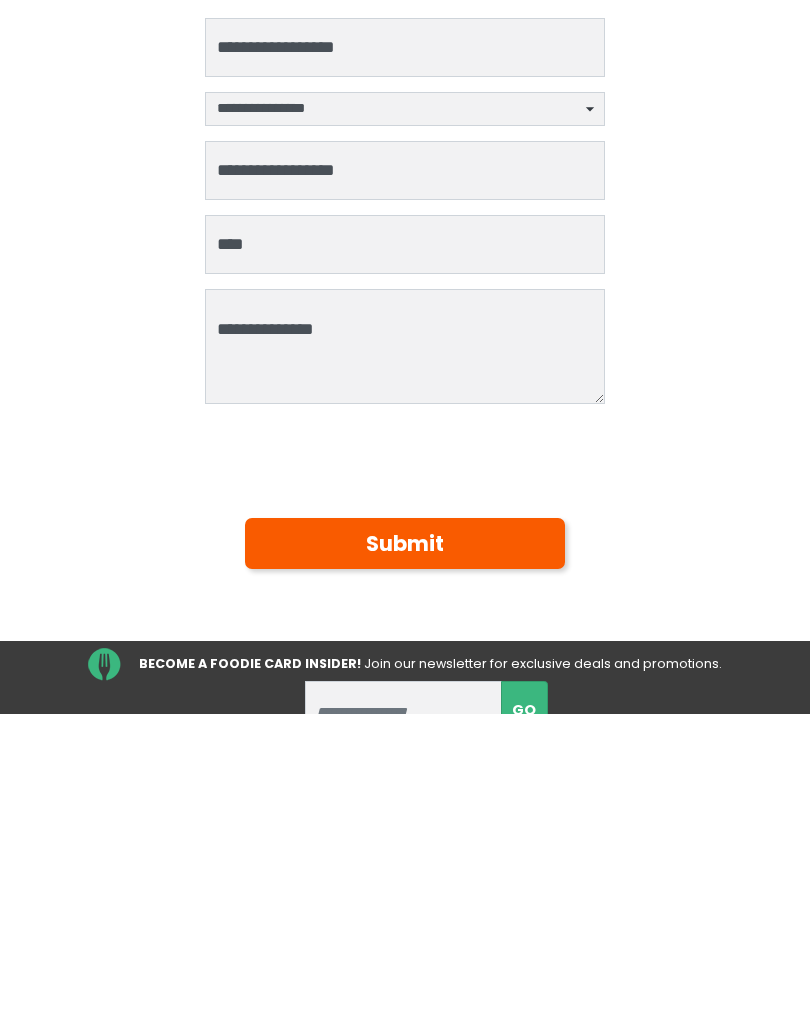 click on "Submit" at bounding box center [405, 840] 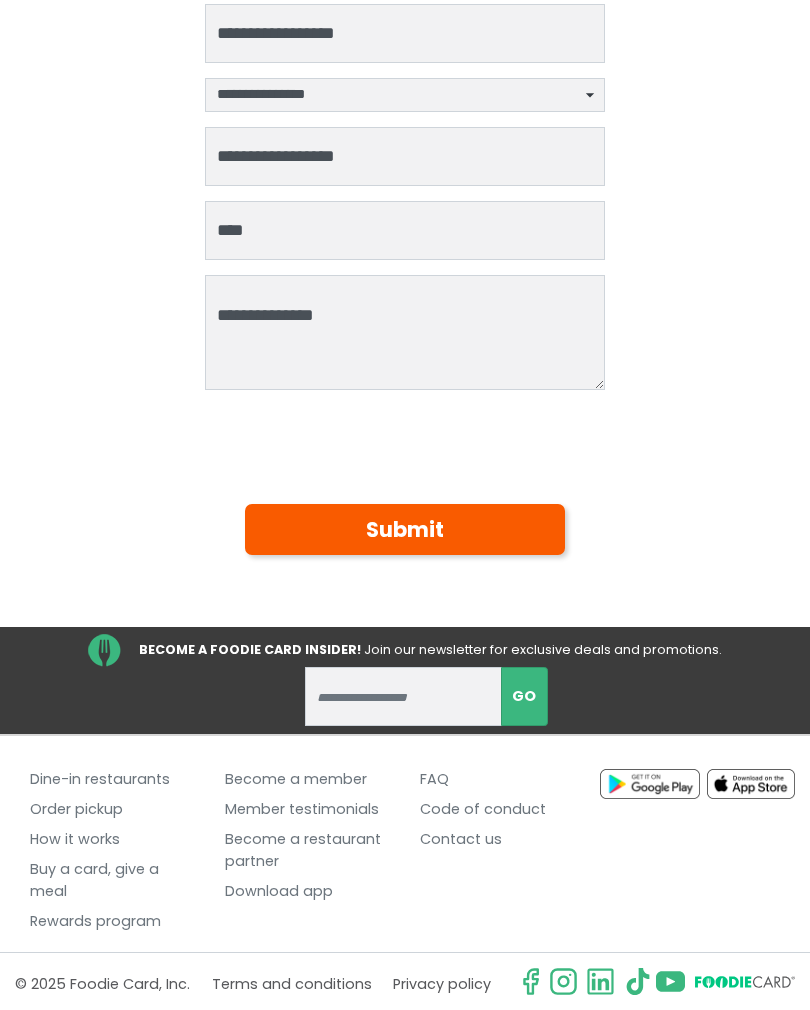 click on "Submit" at bounding box center (405, 529) 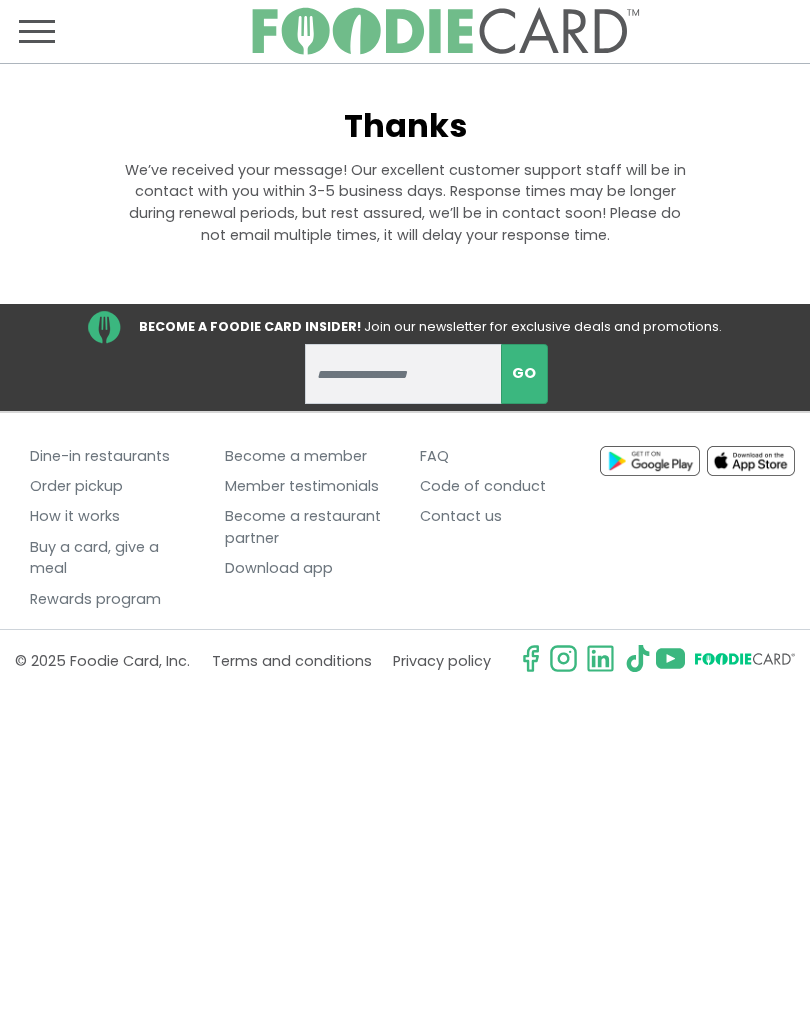click on "Contact us" at bounding box center (502, 517) 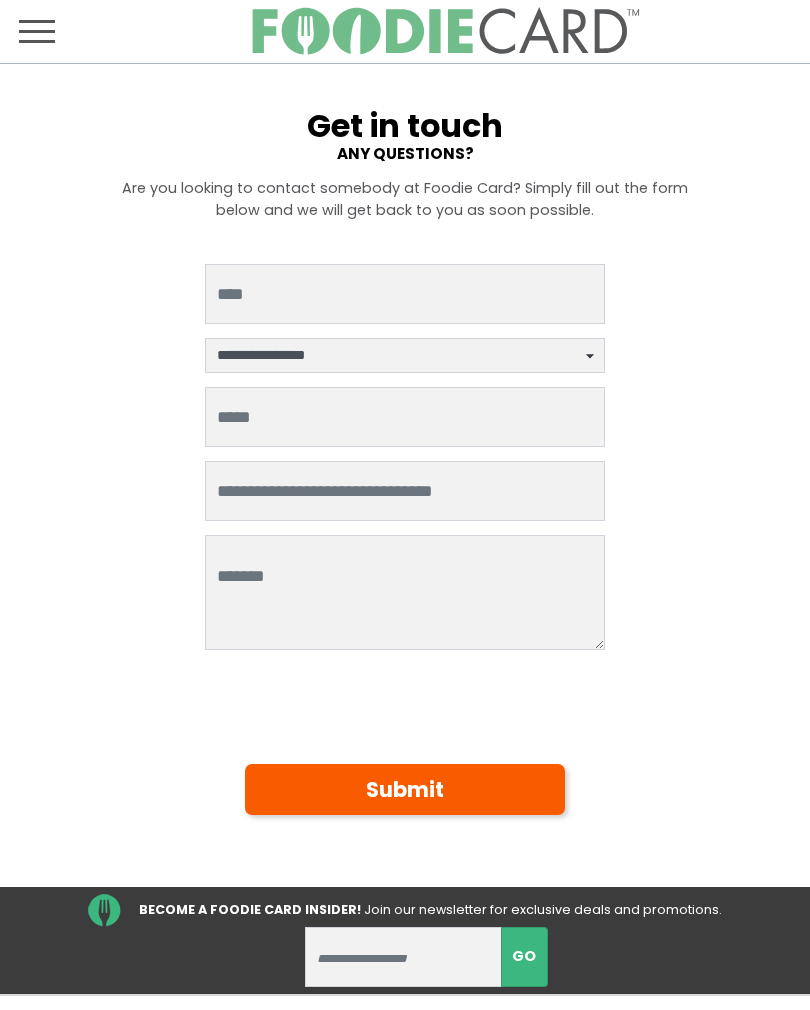 scroll, scrollTop: 0, scrollLeft: 0, axis: both 